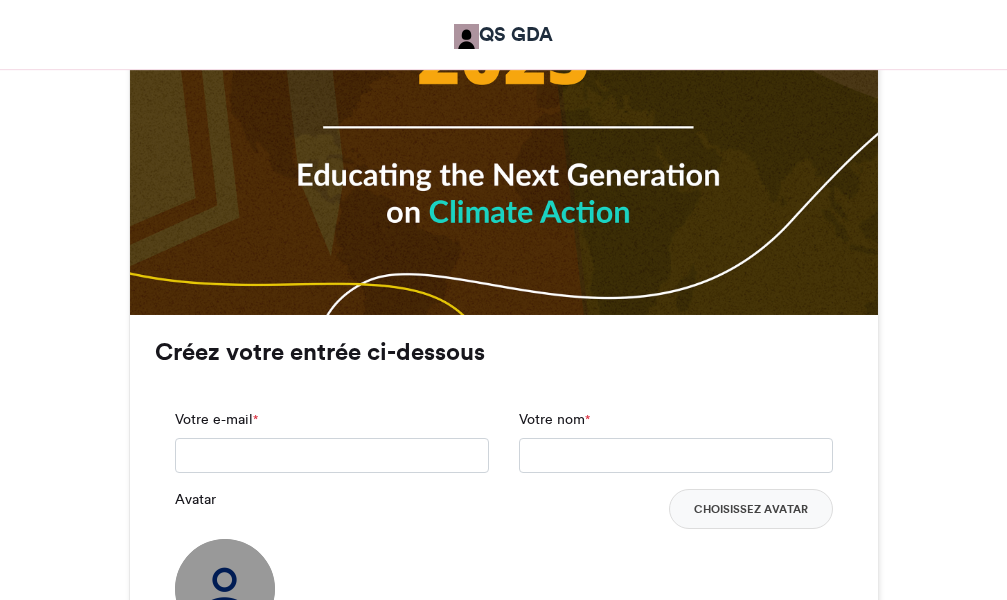 scroll, scrollTop: 1300, scrollLeft: 0, axis: vertical 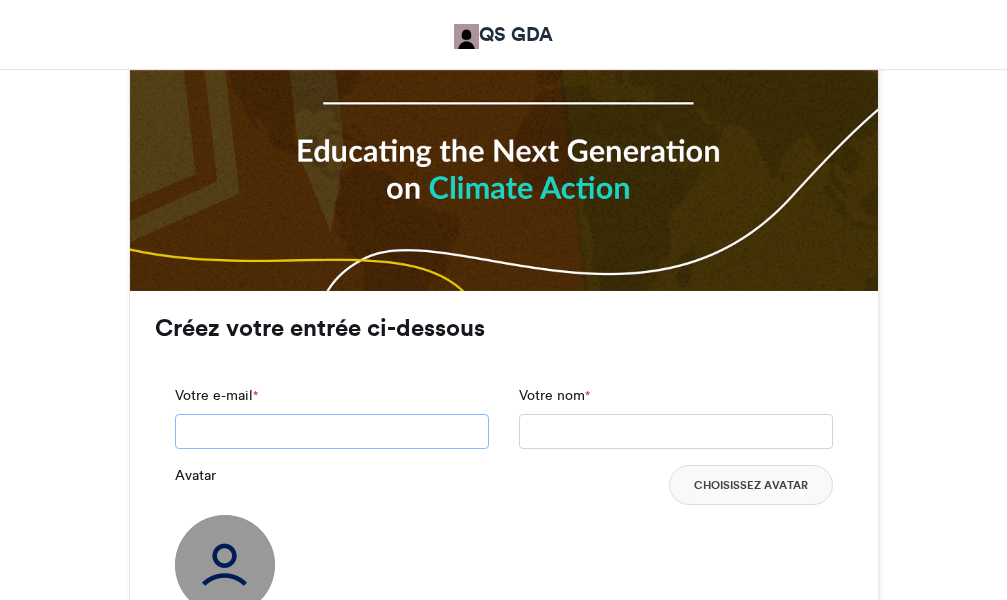 click on "Votre e-mail *" at bounding box center [332, 432] 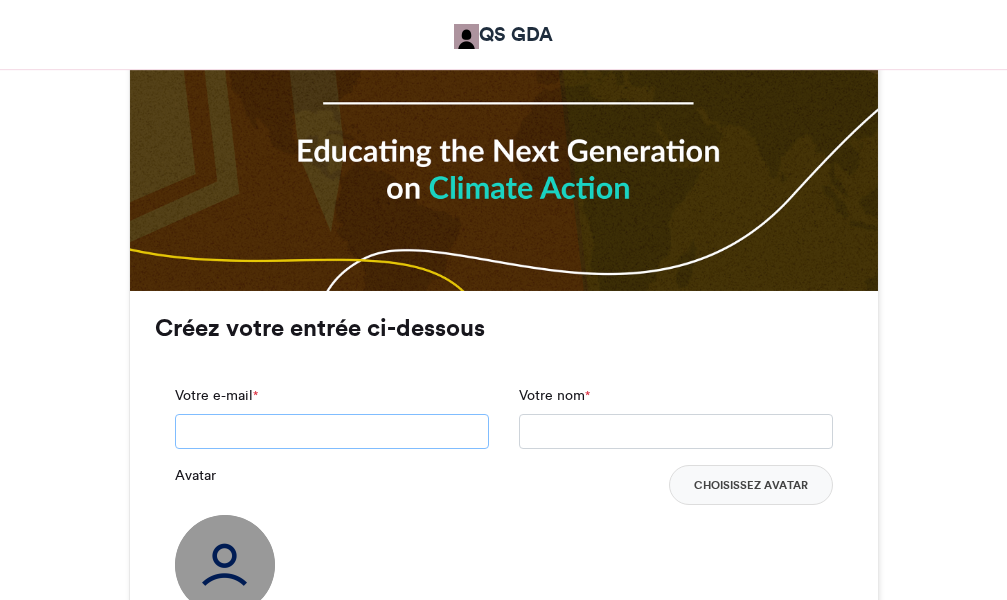 type on "**********" 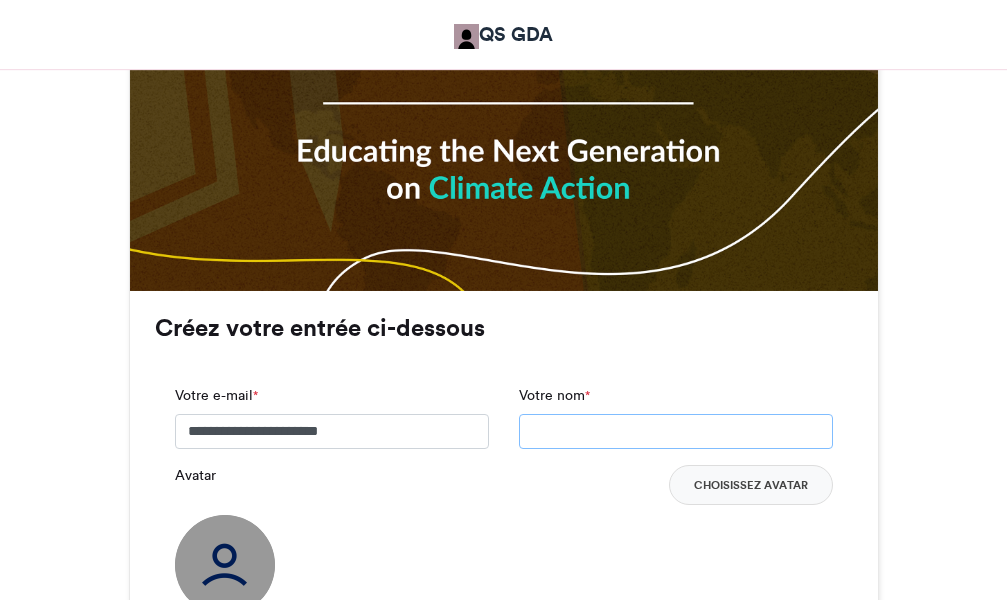 click on "Votre nom *" at bounding box center (676, 432) 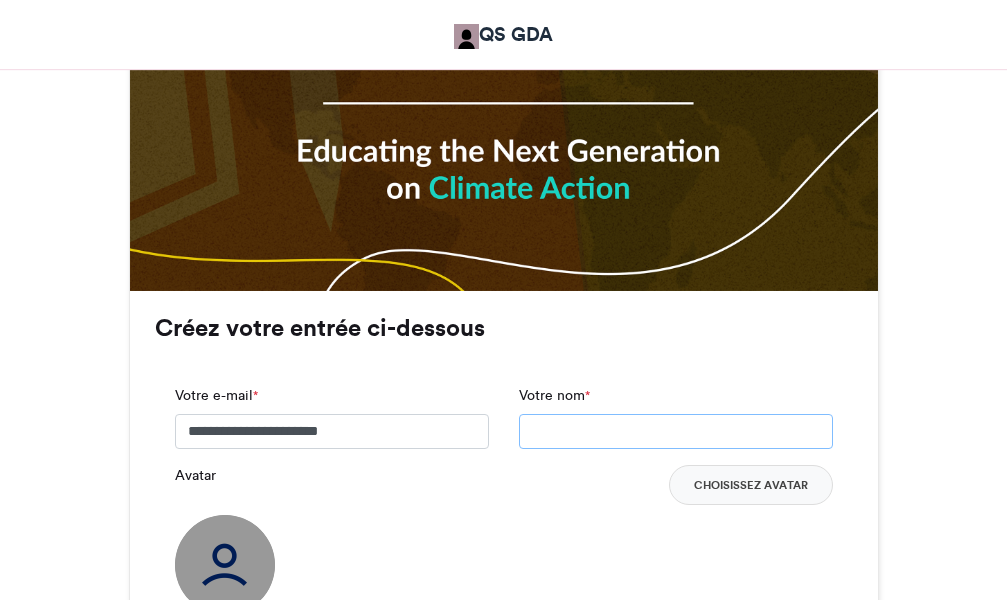 type on "*******" 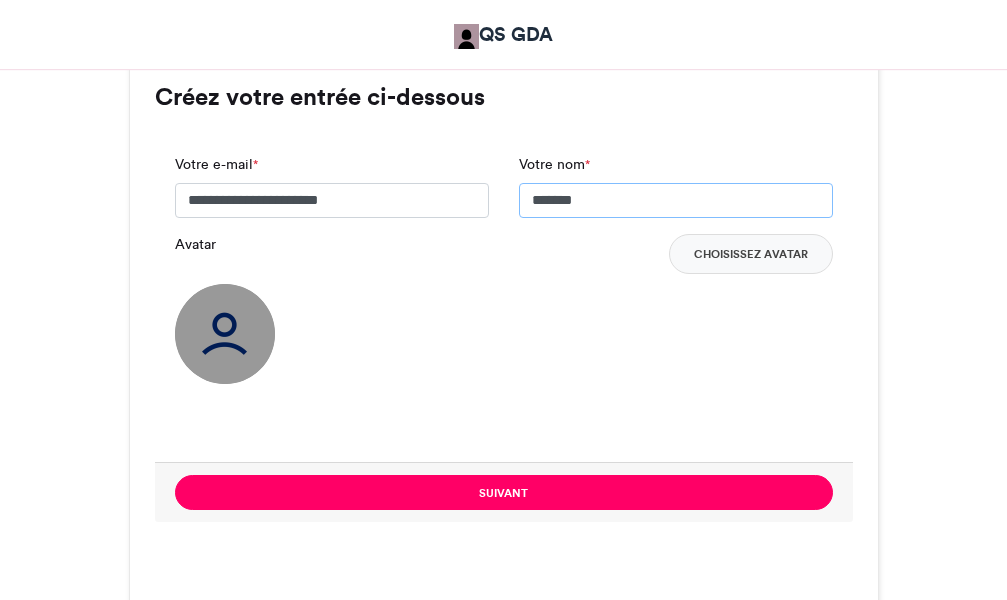 scroll, scrollTop: 1600, scrollLeft: 0, axis: vertical 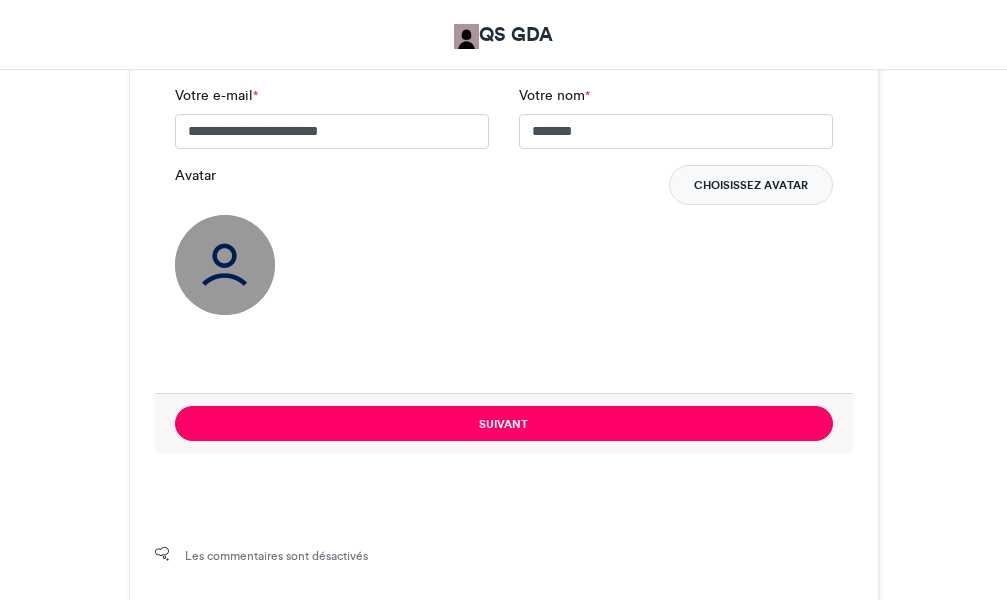 click on "Choisissez Avatar" at bounding box center [751, 185] 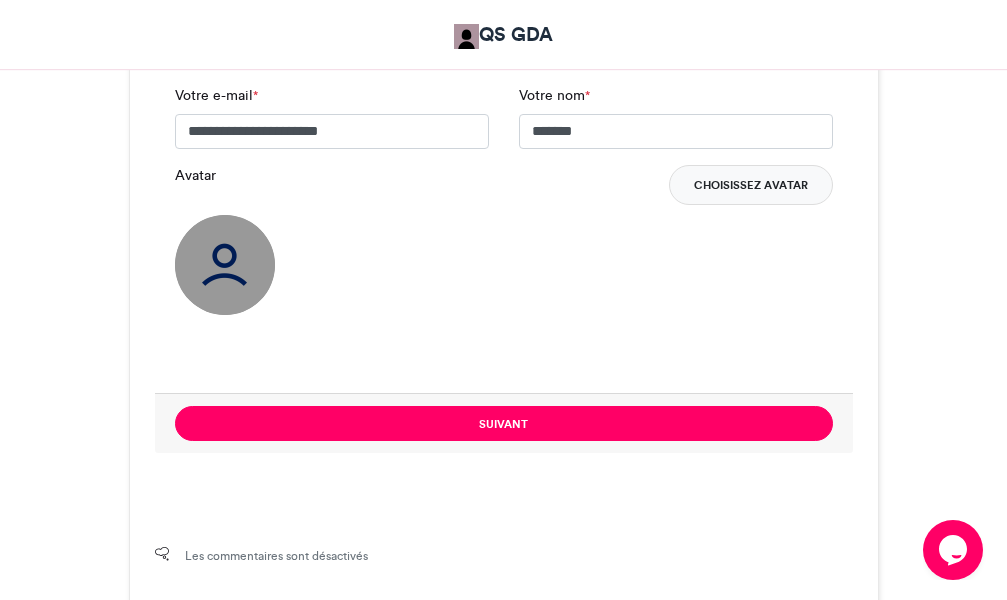scroll, scrollTop: 0, scrollLeft: 0, axis: both 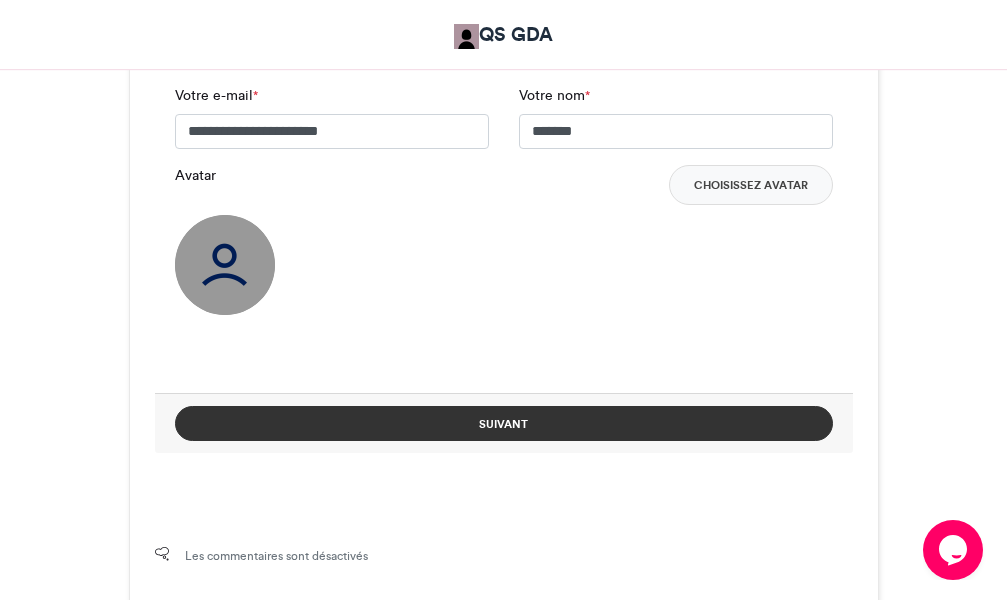 click on "Suivant" at bounding box center [504, 423] 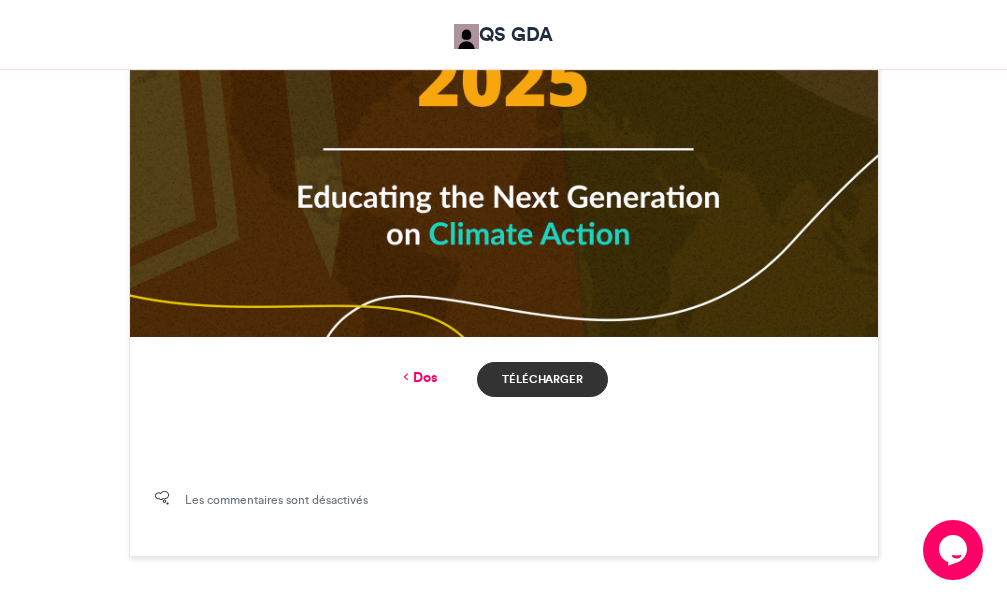 scroll, scrollTop: 1428, scrollLeft: 0, axis: vertical 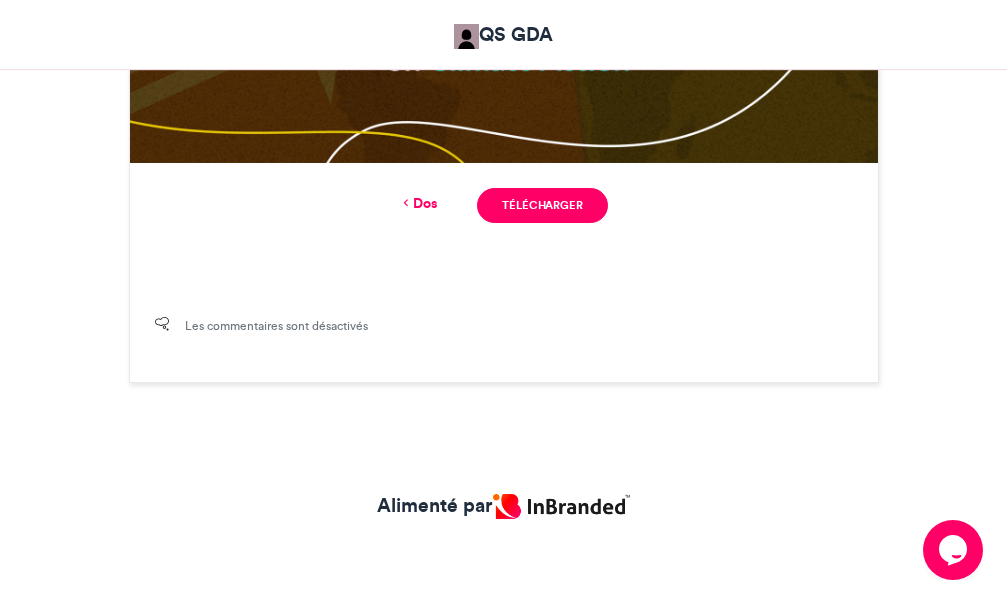 click at bounding box center (406, 203) 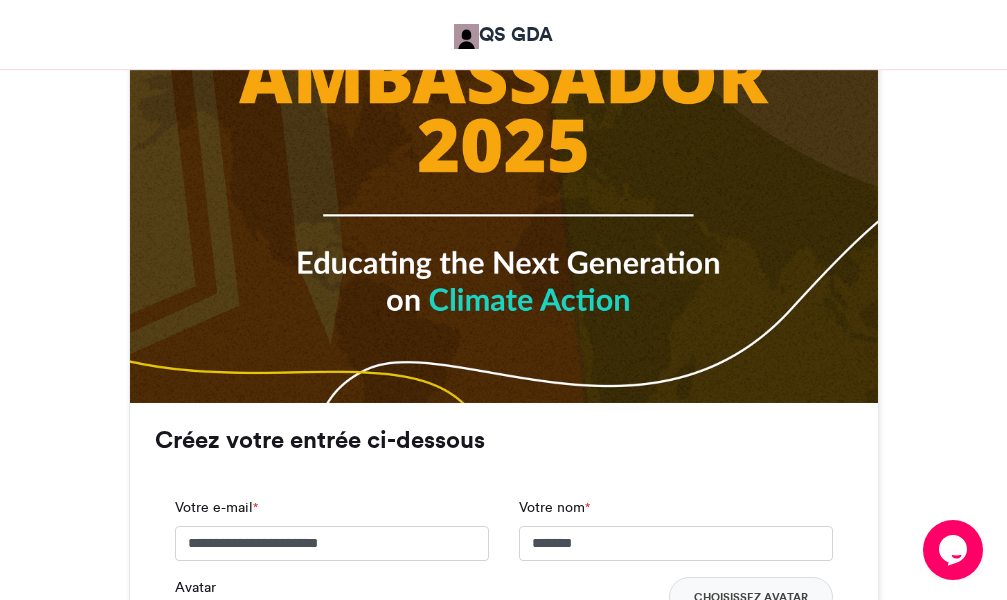 scroll, scrollTop: 1388, scrollLeft: 0, axis: vertical 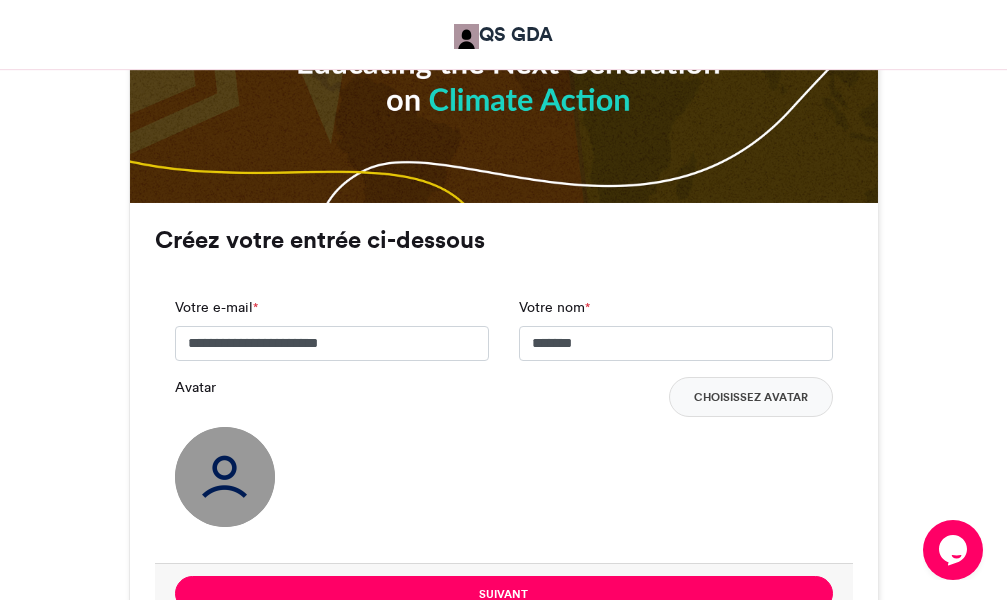 click on "Avatar" at bounding box center (195, 387) 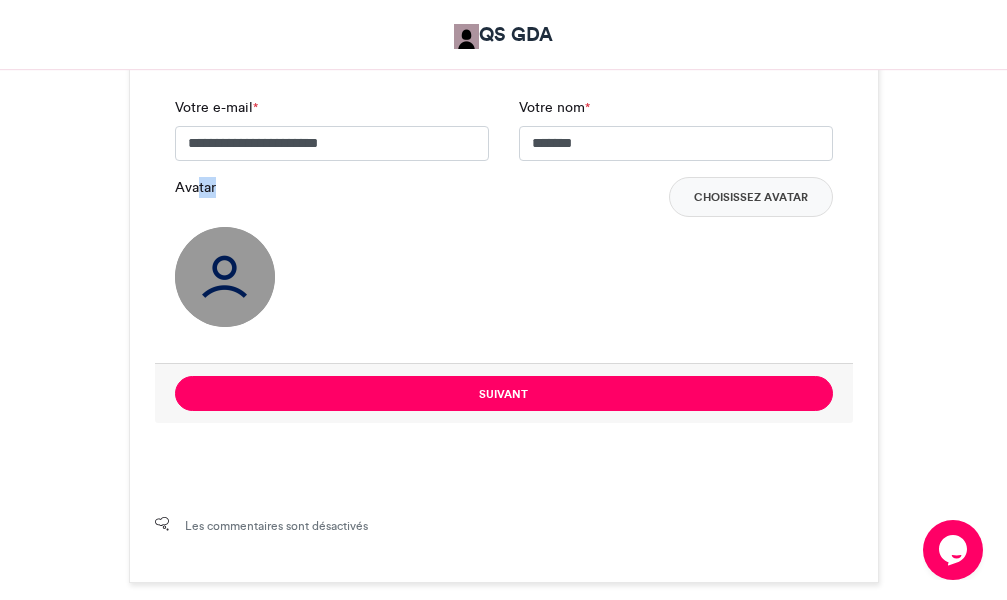 scroll, scrollTop: 1488, scrollLeft: 0, axis: vertical 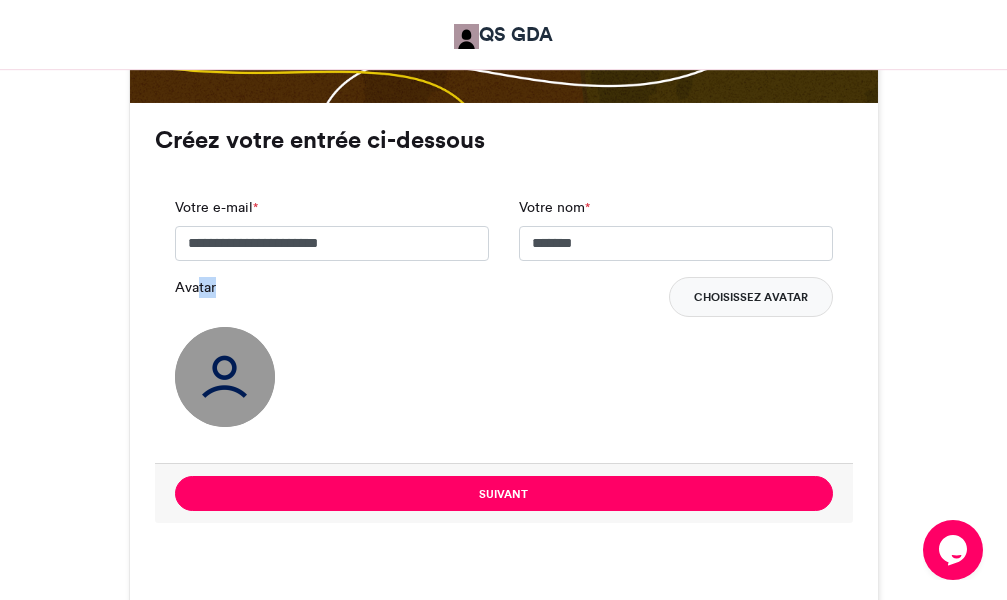 click on "Choisissez Avatar" at bounding box center (751, 297) 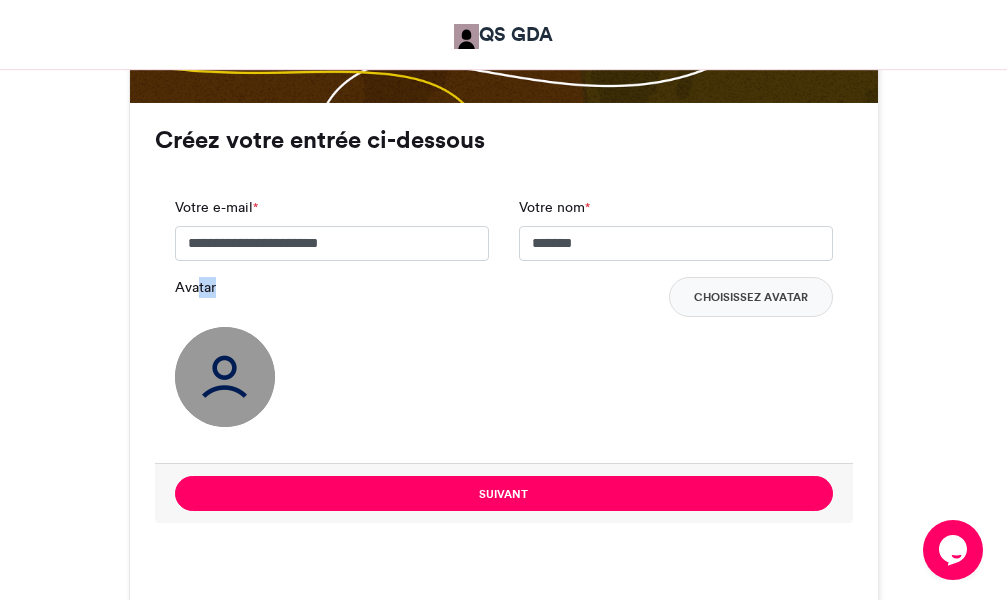 click on "Avatar
Choisissez Avatar" at bounding box center [504, 352] 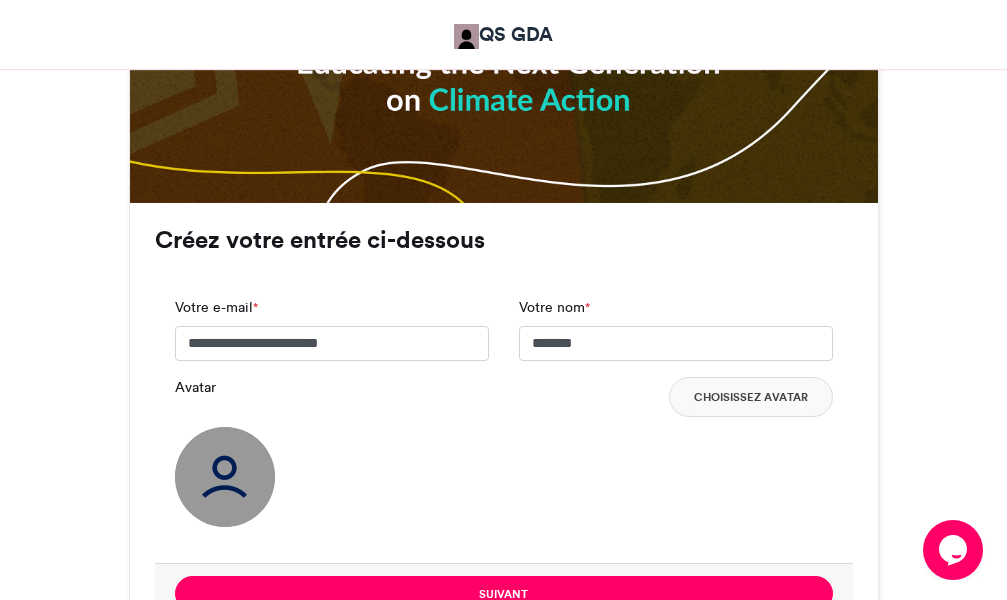 scroll, scrollTop: 1588, scrollLeft: 0, axis: vertical 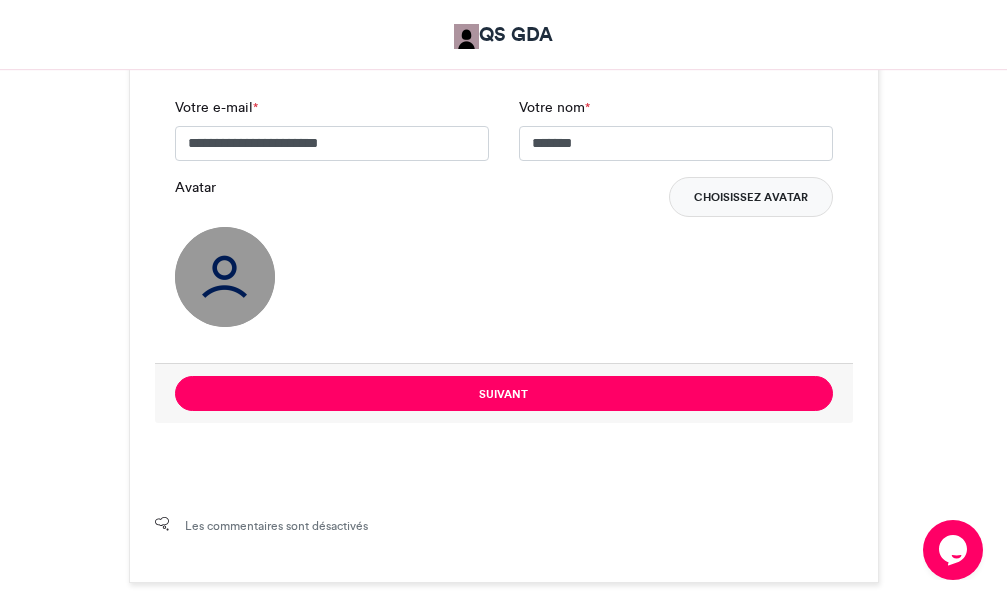 click on "Choisissez Avatar" at bounding box center (751, 197) 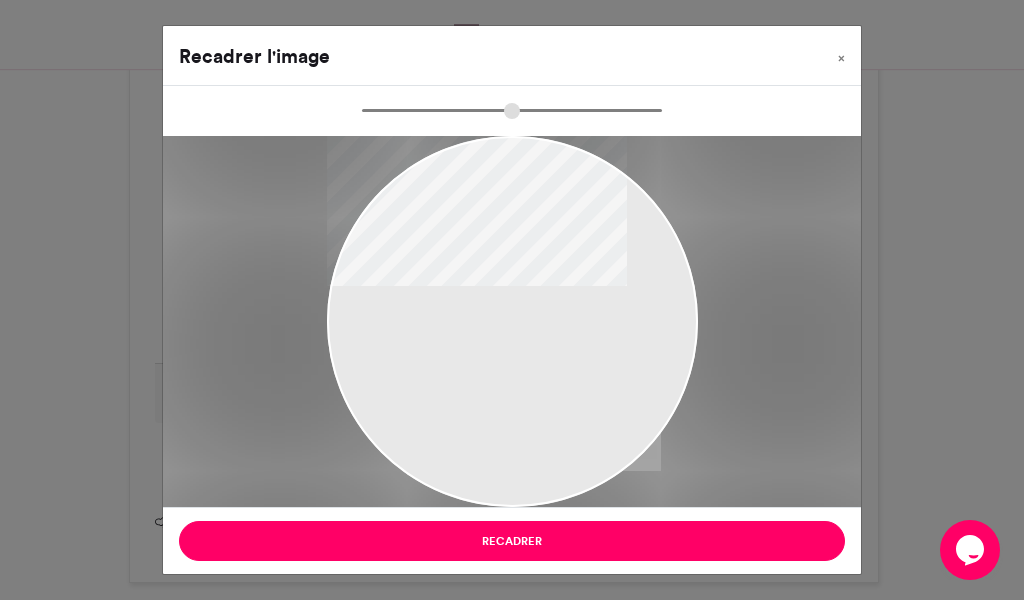 type on "******" 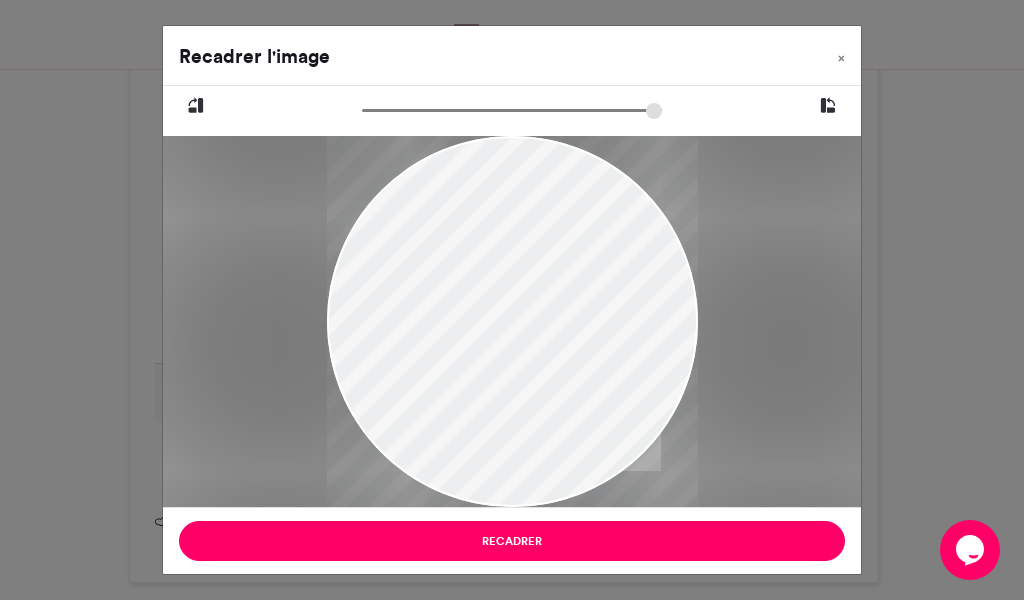 drag, startPoint x: 507, startPoint y: 295, endPoint x: 515, endPoint y: 371, distance: 76.41989 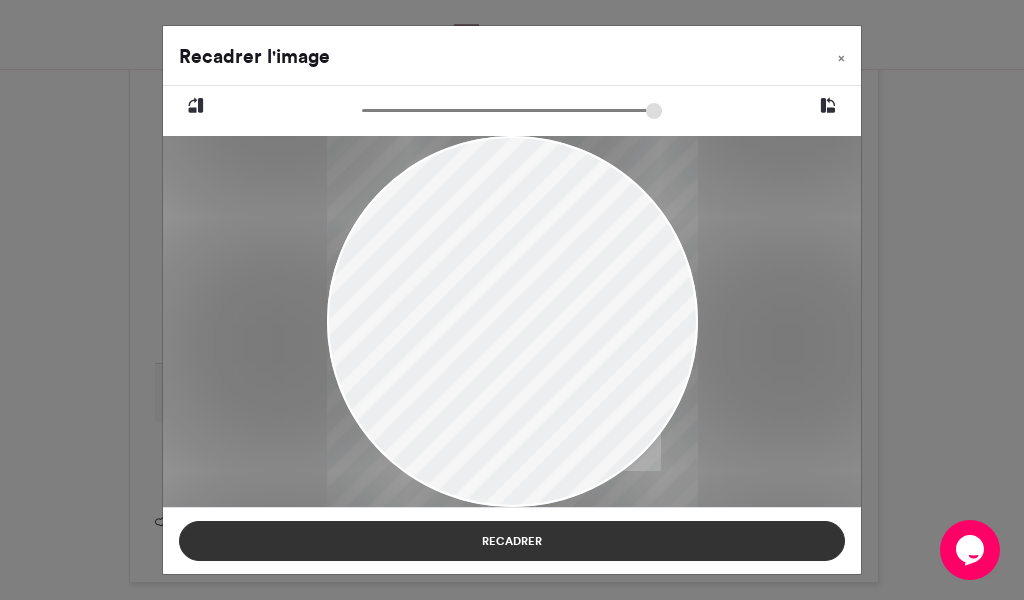 click on "Recadrer" at bounding box center (511, 541) 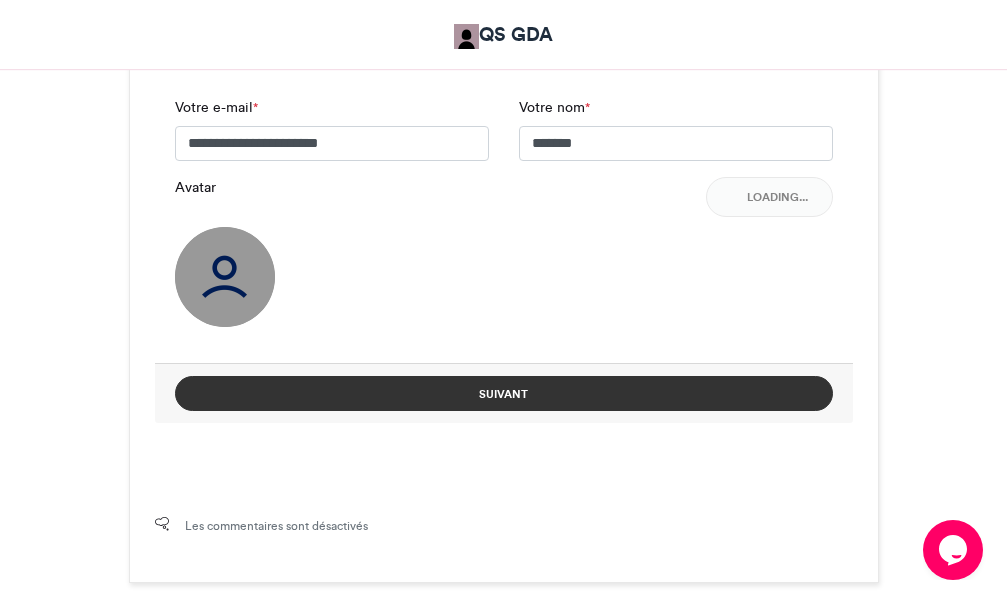 click on "Avatar
Loading..." at bounding box center (504, 197) 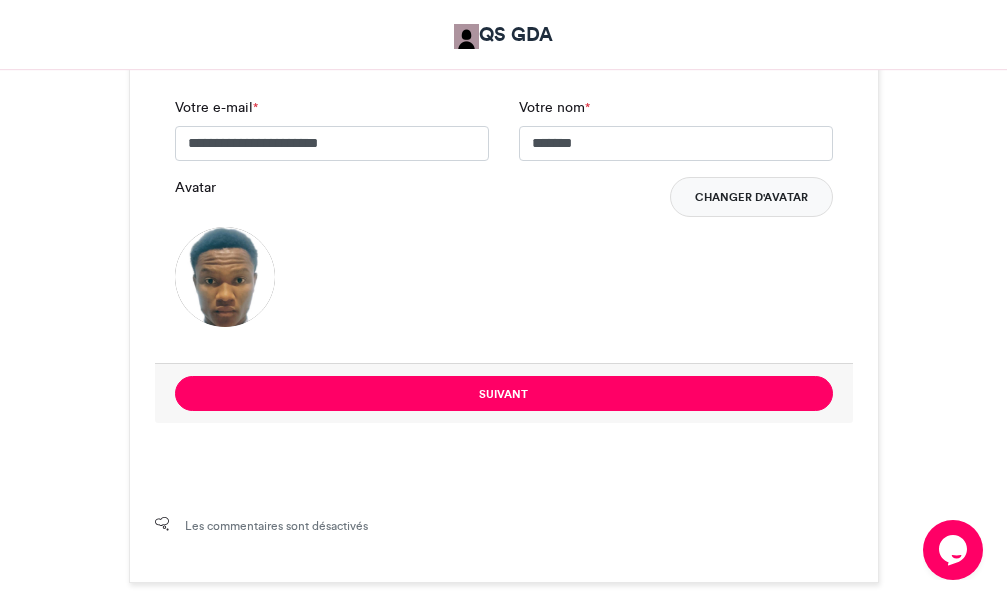 click on "Changer d'avatar" at bounding box center [751, 197] 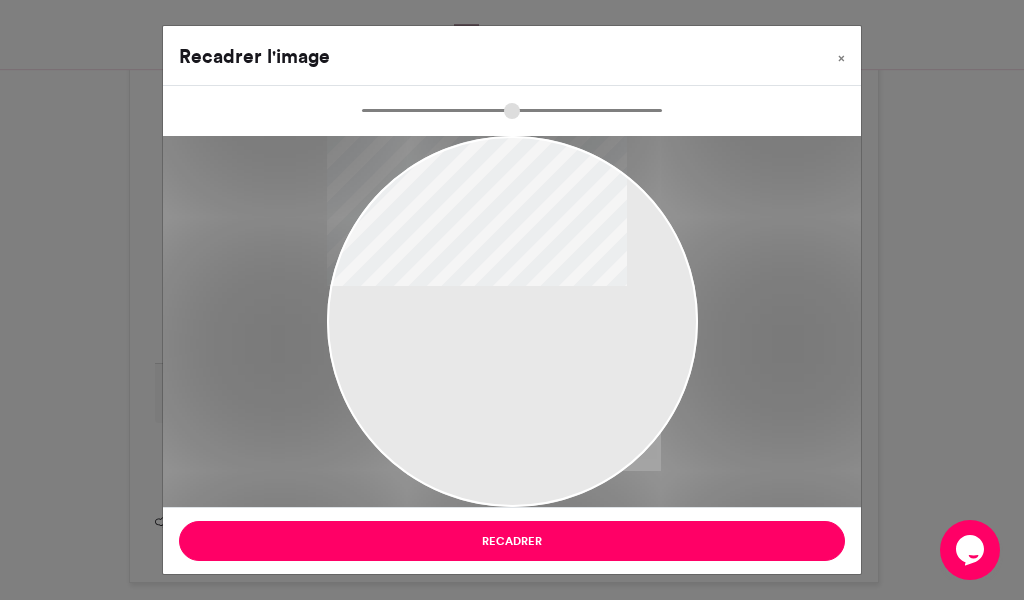 type on "******" 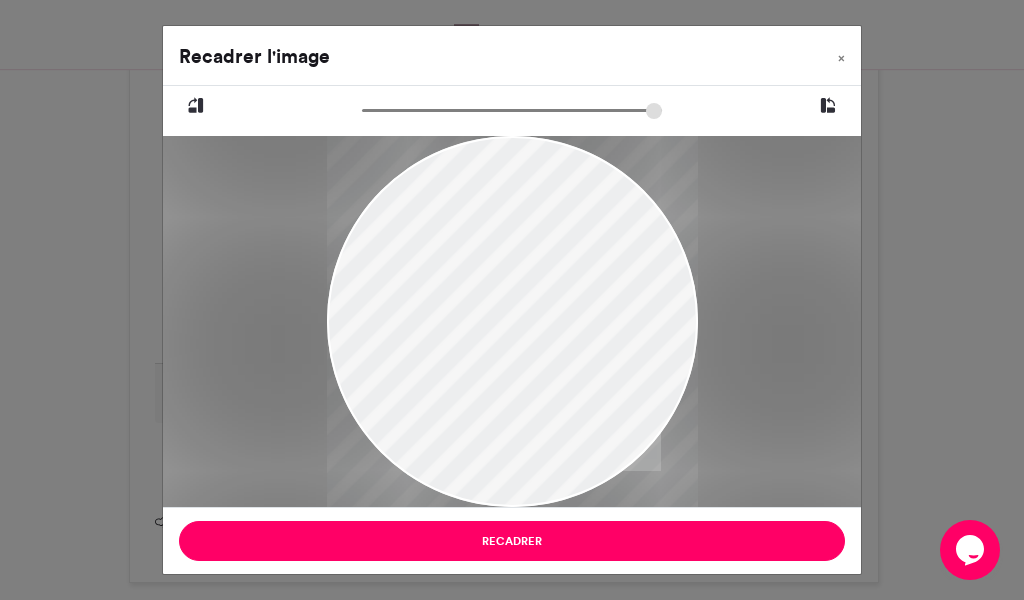 drag, startPoint x: 521, startPoint y: 279, endPoint x: 528, endPoint y: 332, distance: 53.460266 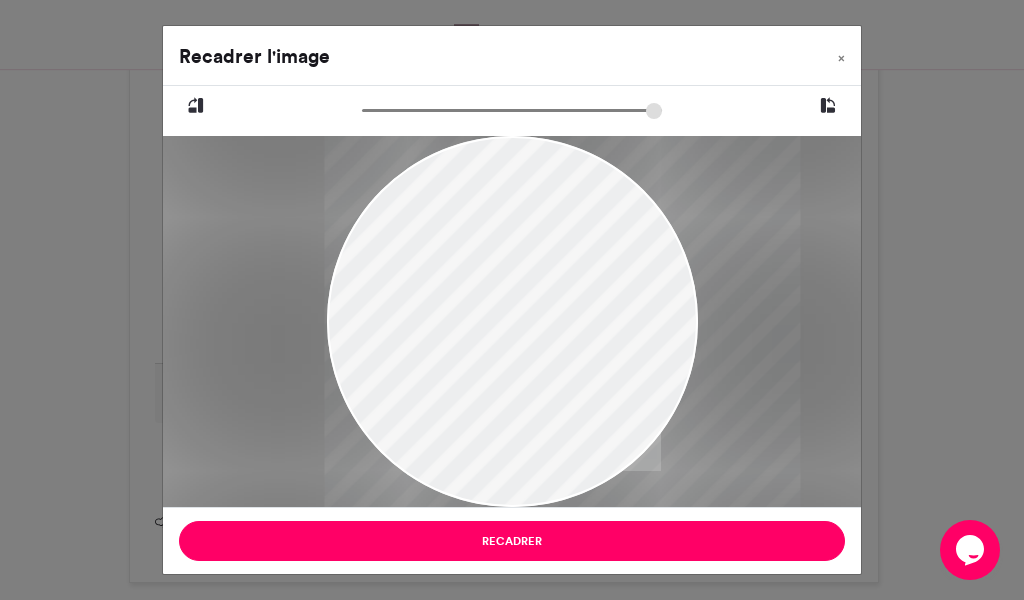 click at bounding box center (828, 106) 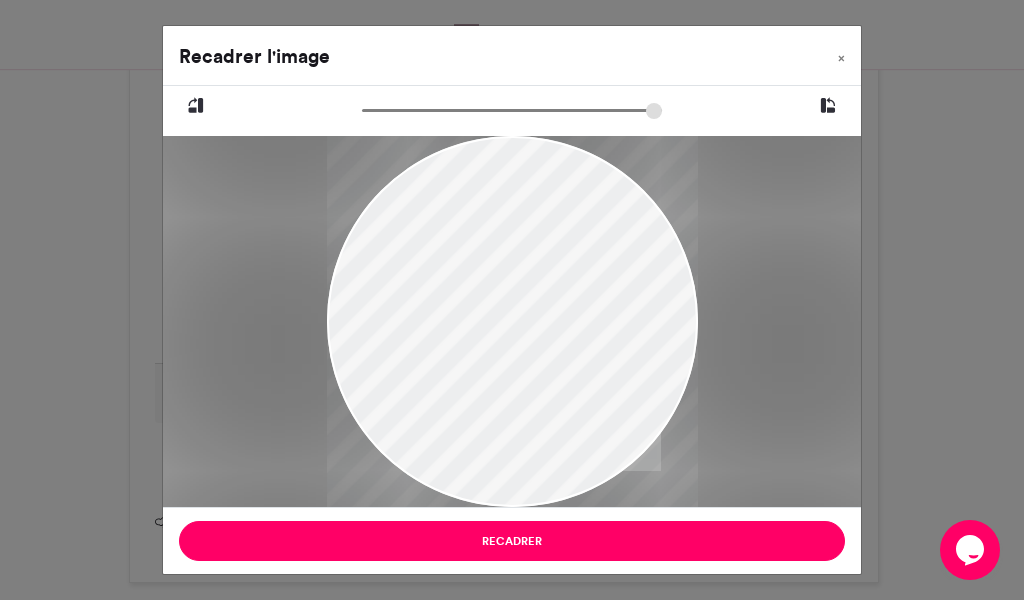 click at bounding box center (828, 106) 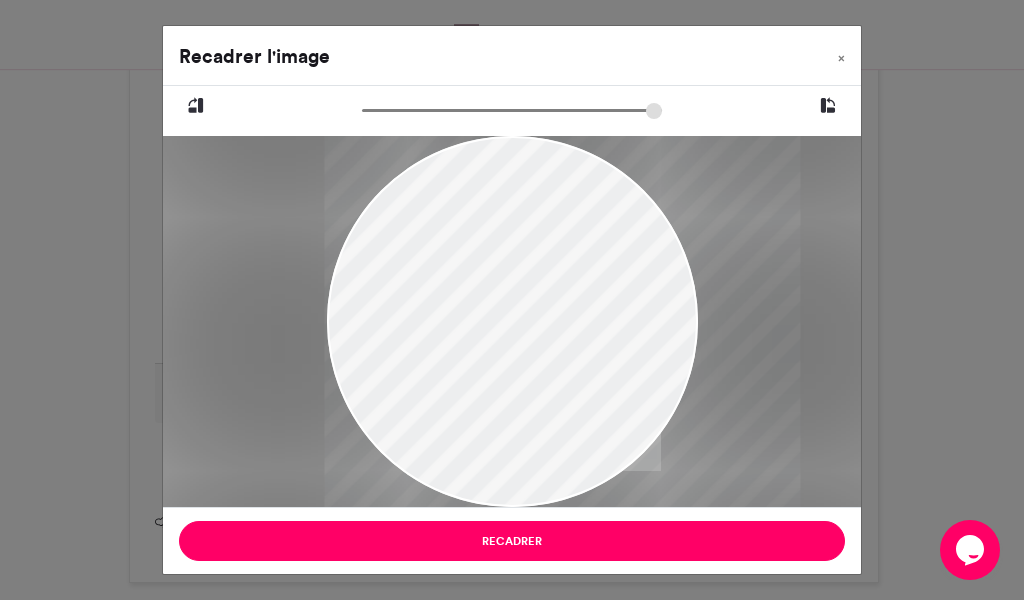 click at bounding box center (828, 106) 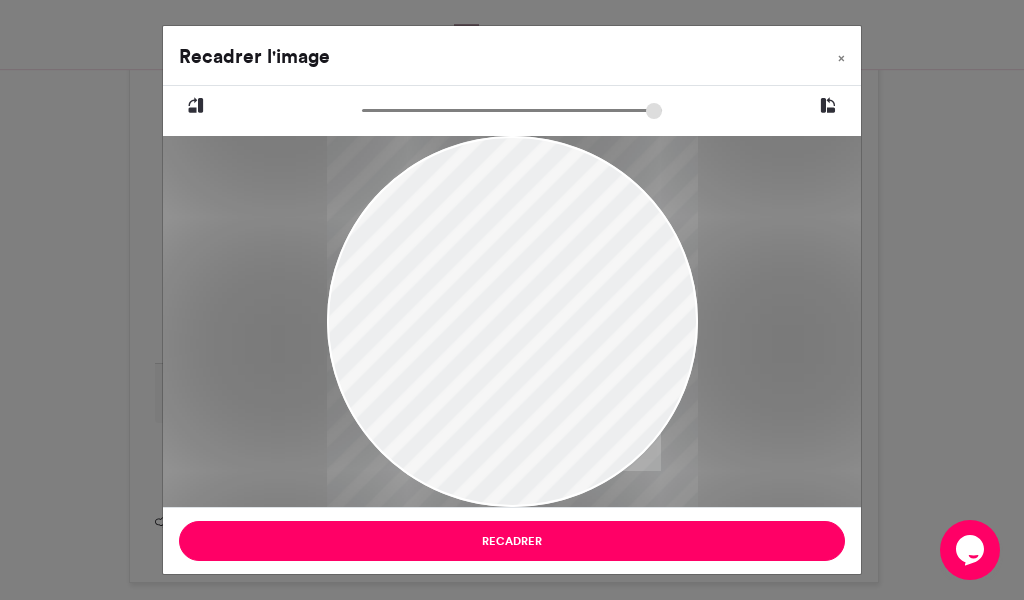 drag, startPoint x: 560, startPoint y: 339, endPoint x: 546, endPoint y: 314, distance: 28.653097 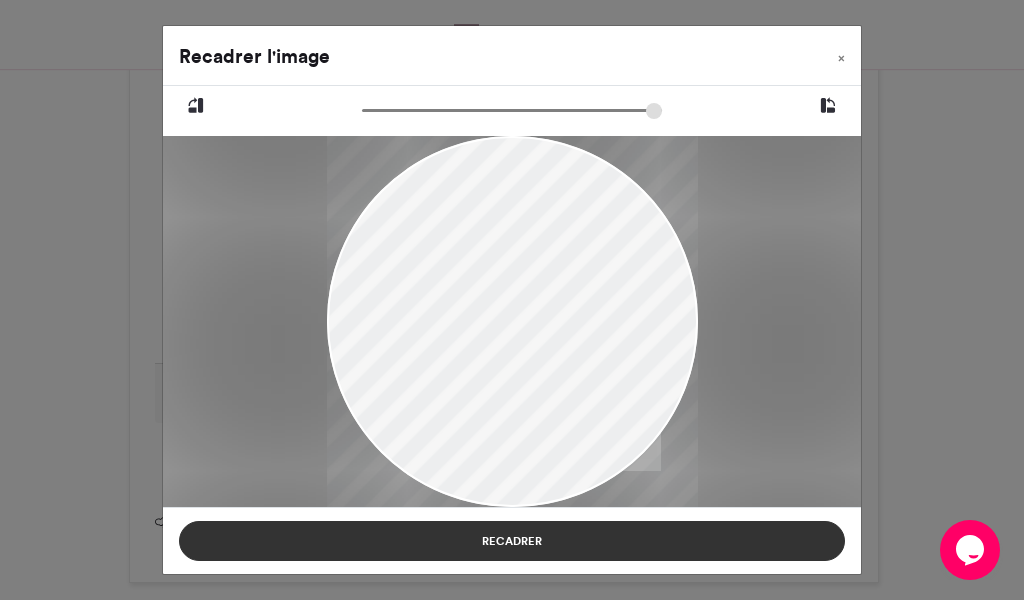 click on "Recadrer" at bounding box center [512, 541] 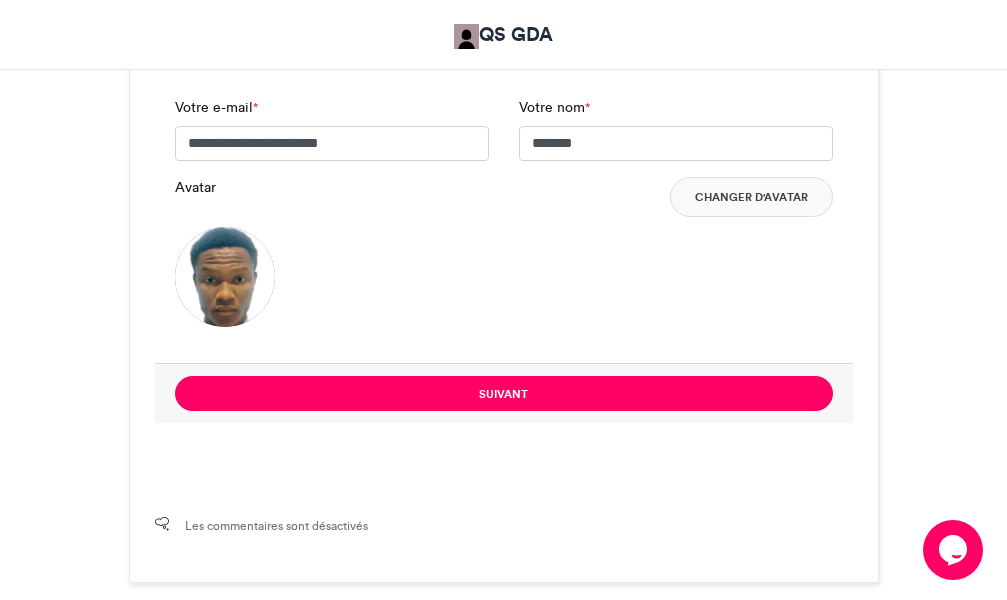 click at bounding box center [225, 277] 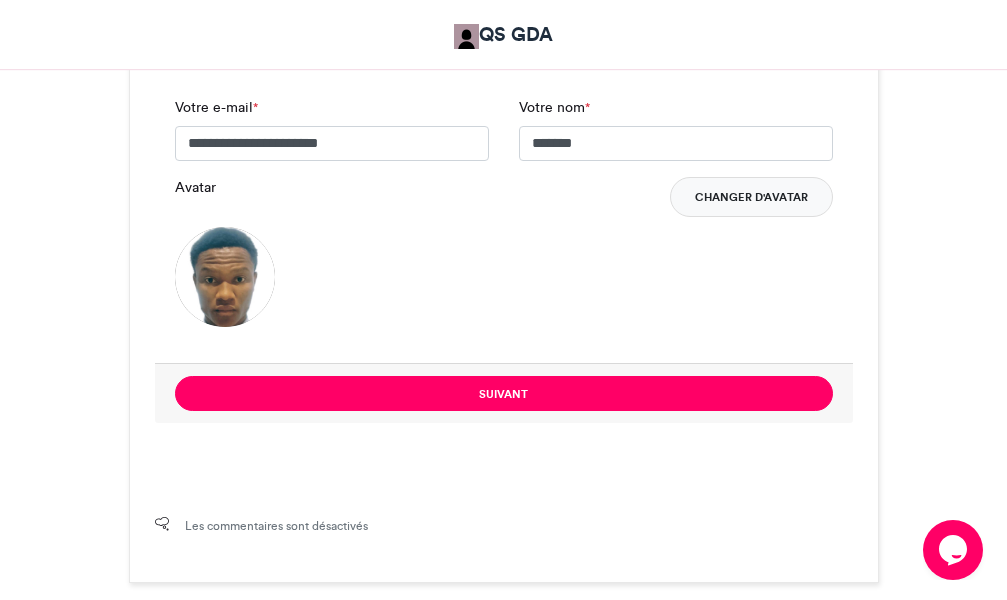 click on "Changer d'avatar" at bounding box center (751, 197) 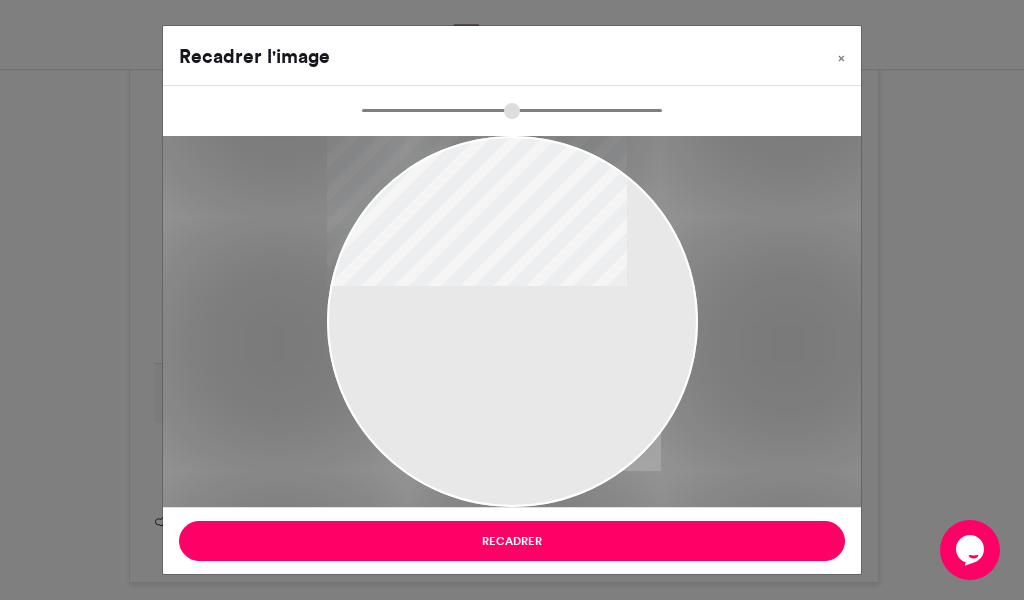 type on "******" 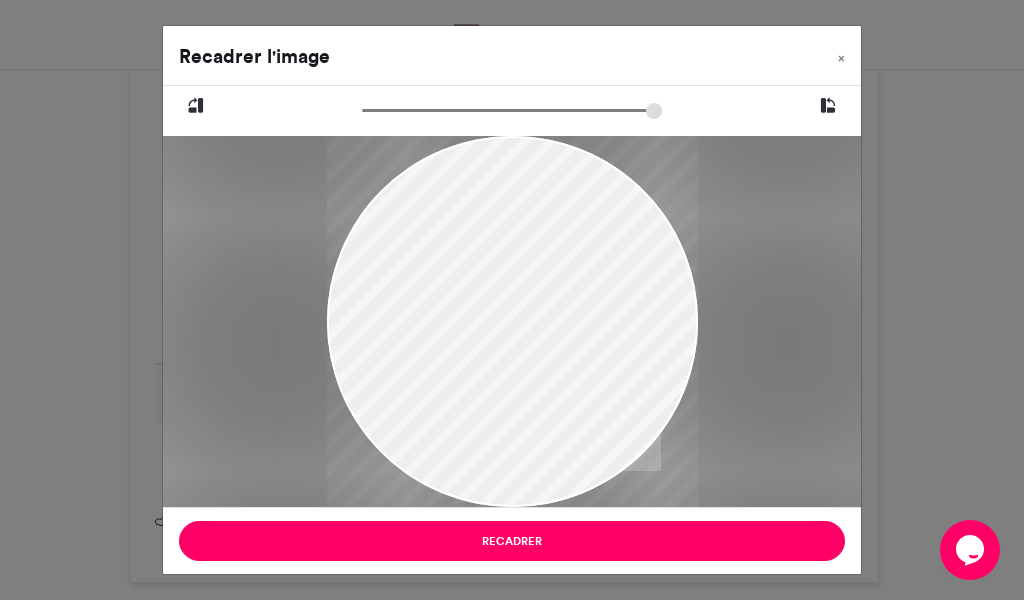 drag, startPoint x: 550, startPoint y: 319, endPoint x: 478, endPoint y: 381, distance: 95.015785 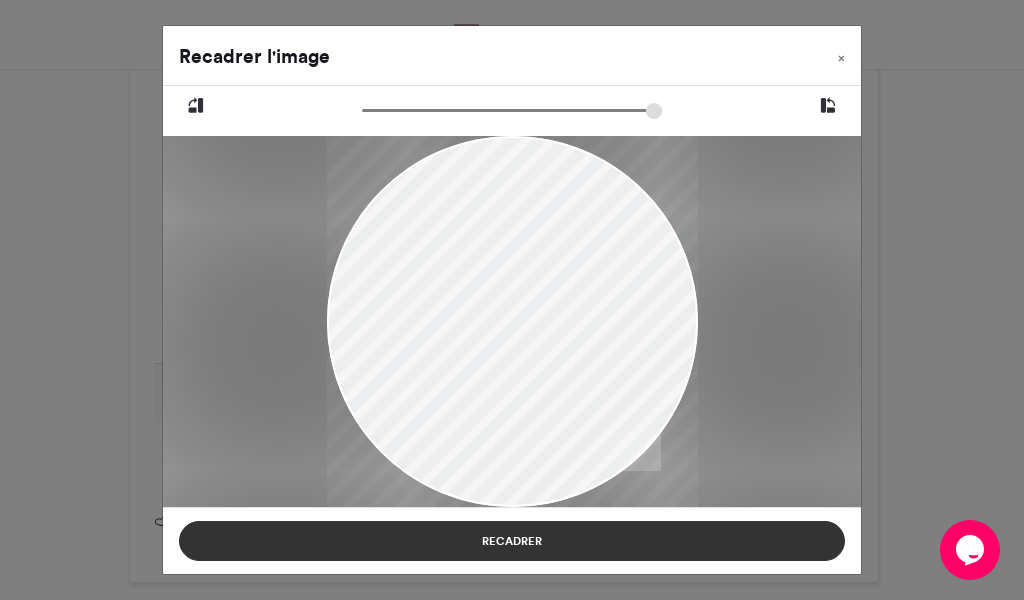 click on "Recadrer" at bounding box center [511, 541] 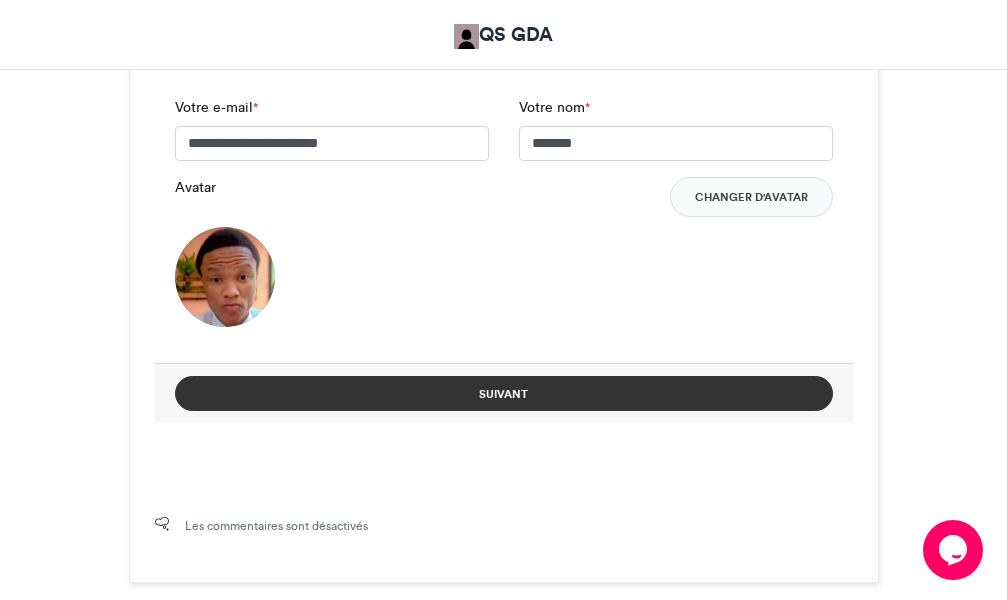 click on "Suivant" at bounding box center [504, 393] 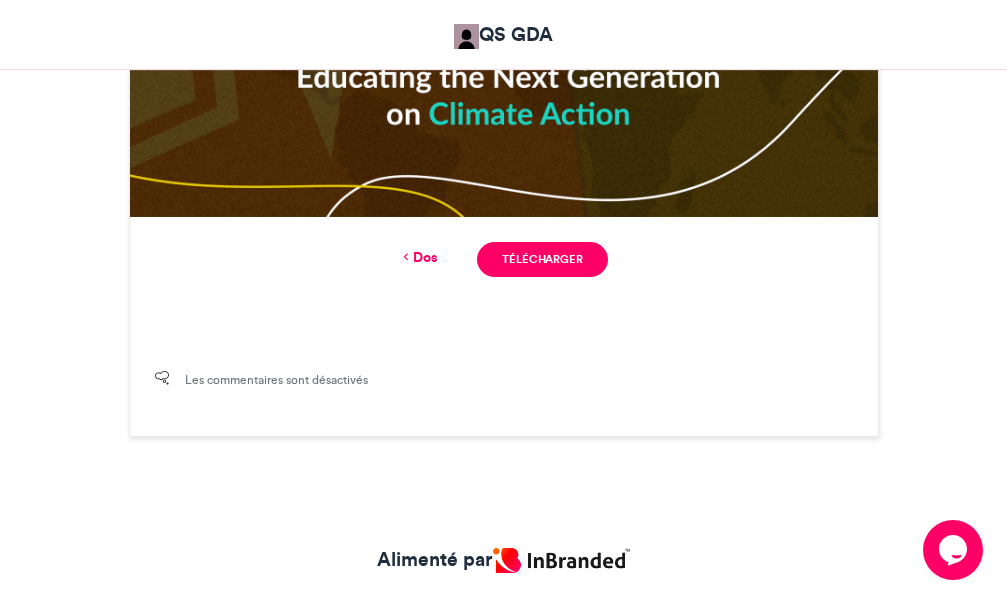 scroll, scrollTop: 1428, scrollLeft: 0, axis: vertical 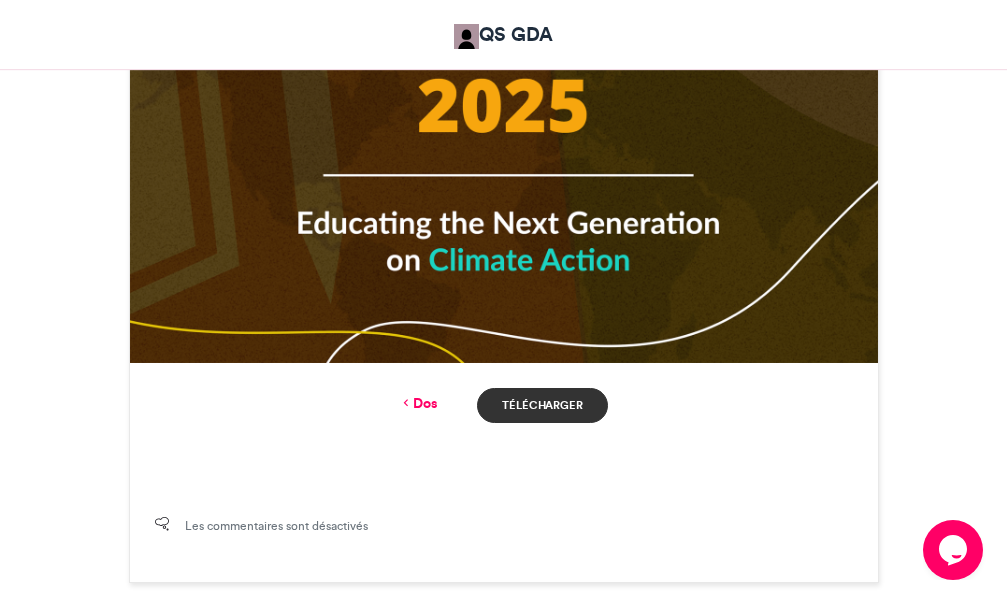 click on "Télécharger" at bounding box center [542, 405] 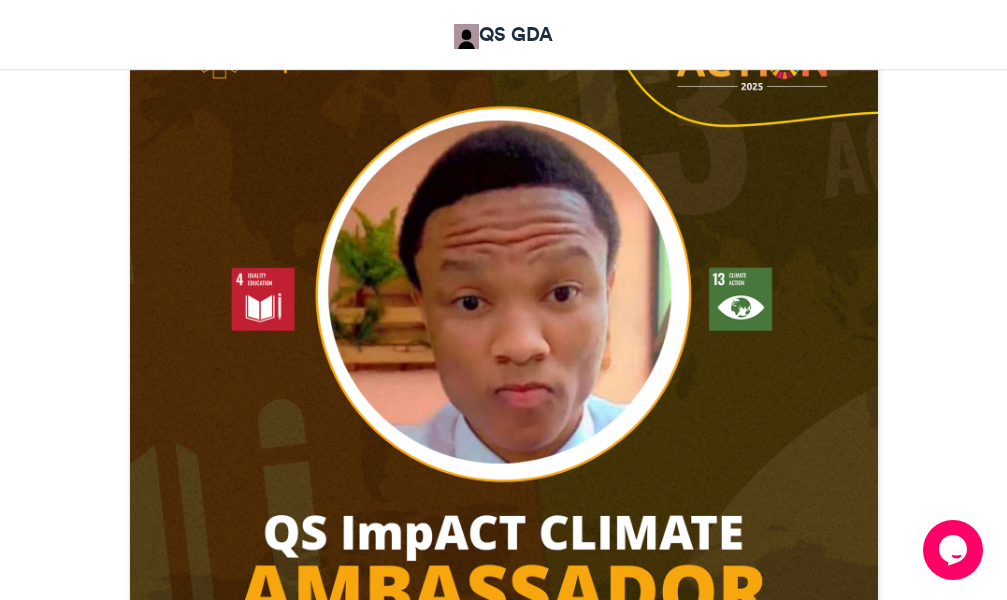 scroll, scrollTop: 728, scrollLeft: 0, axis: vertical 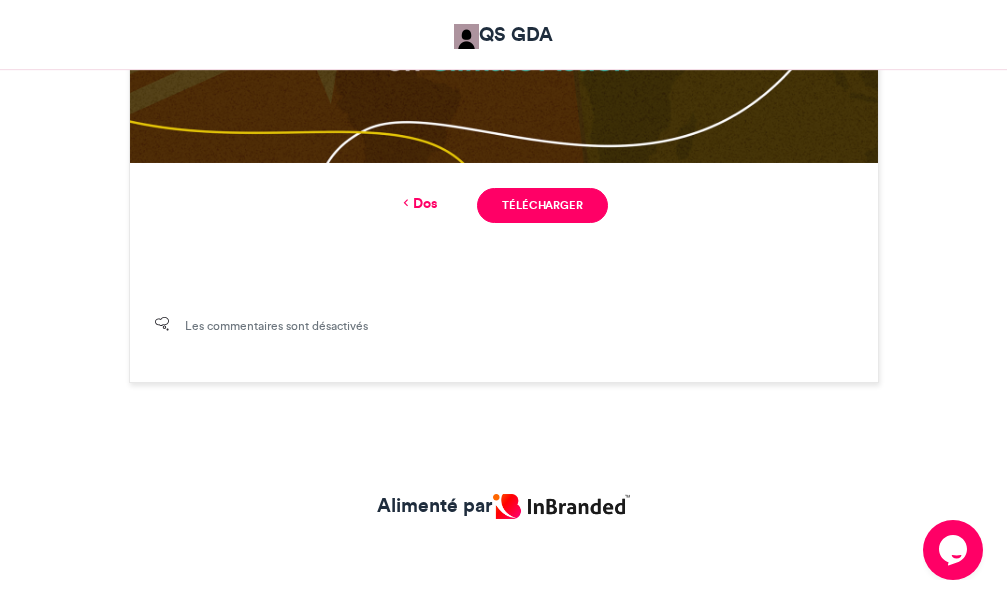 click 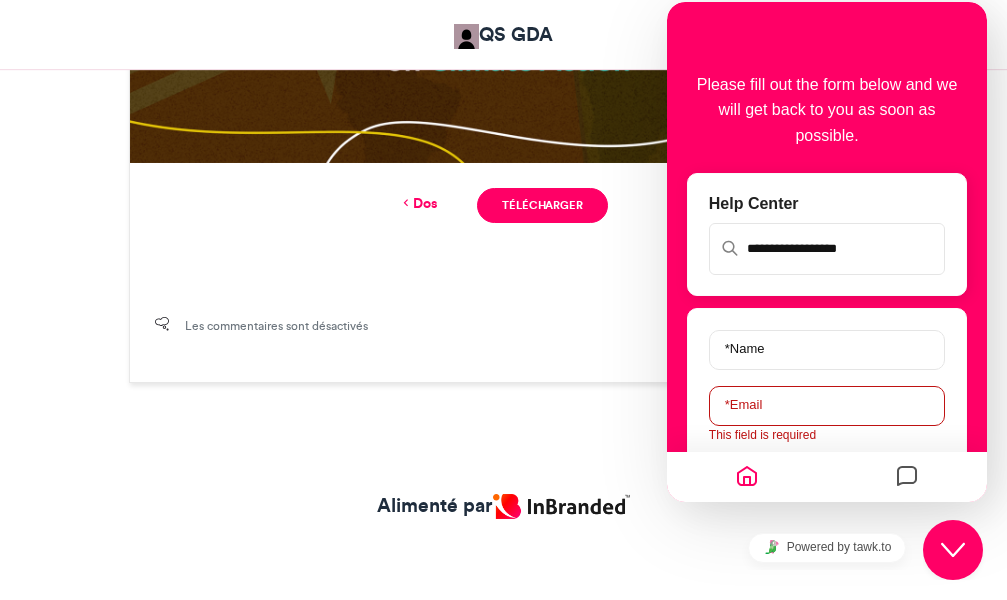 drag, startPoint x: 837, startPoint y: 395, endPoint x: 709, endPoint y: 443, distance: 136.70406 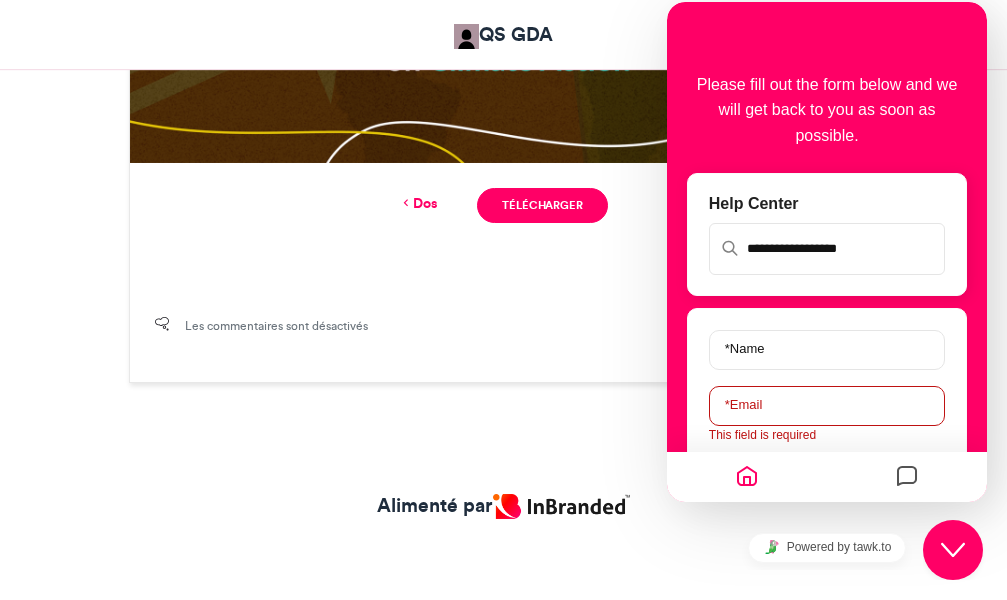click on "Dos" at bounding box center (425, 203) 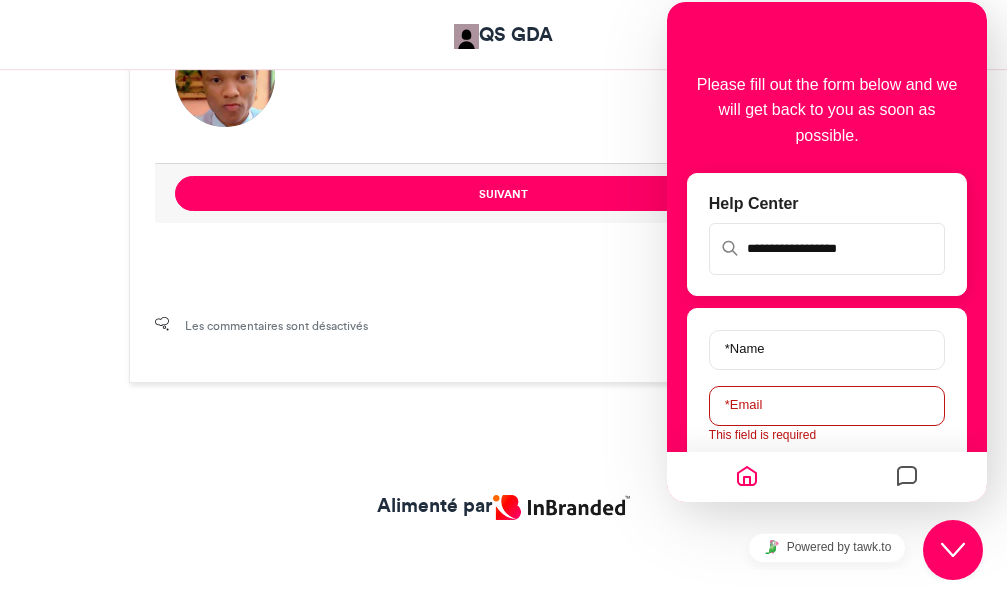 scroll, scrollTop: 1488, scrollLeft: 0, axis: vertical 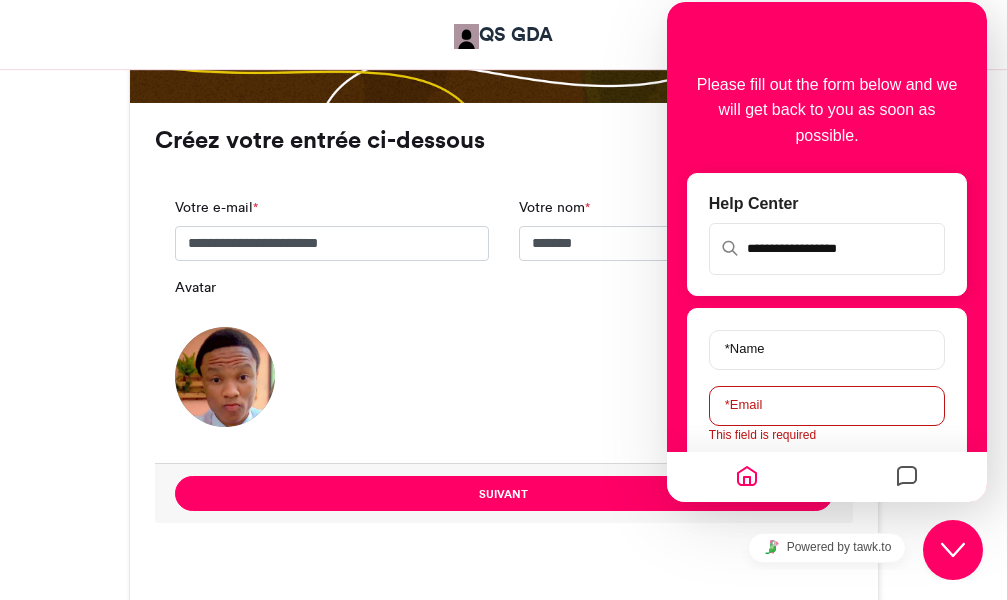 click on "Close Chat This icon closes the chat window." 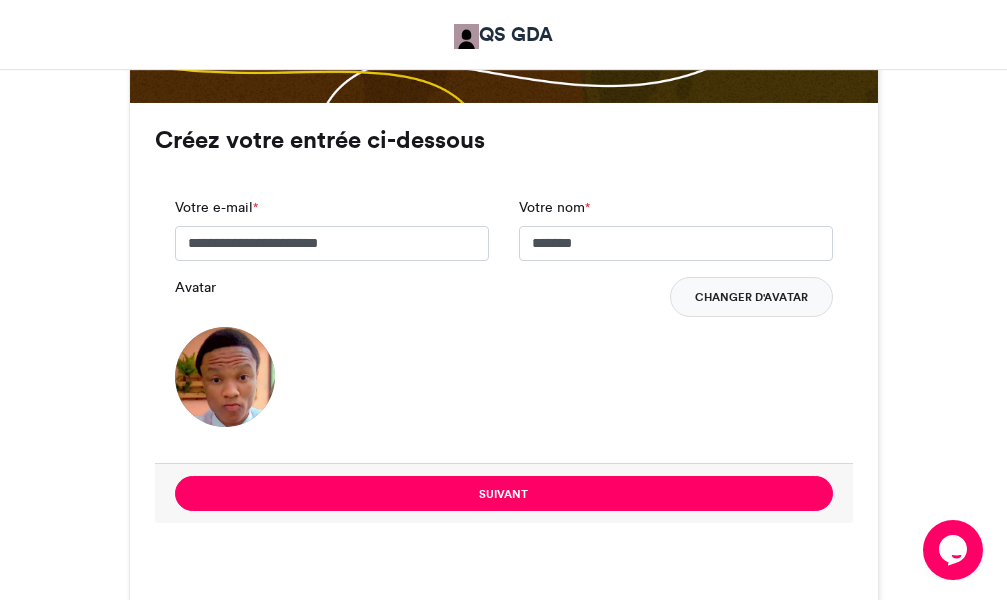 click on "Changer d'avatar" at bounding box center [751, 297] 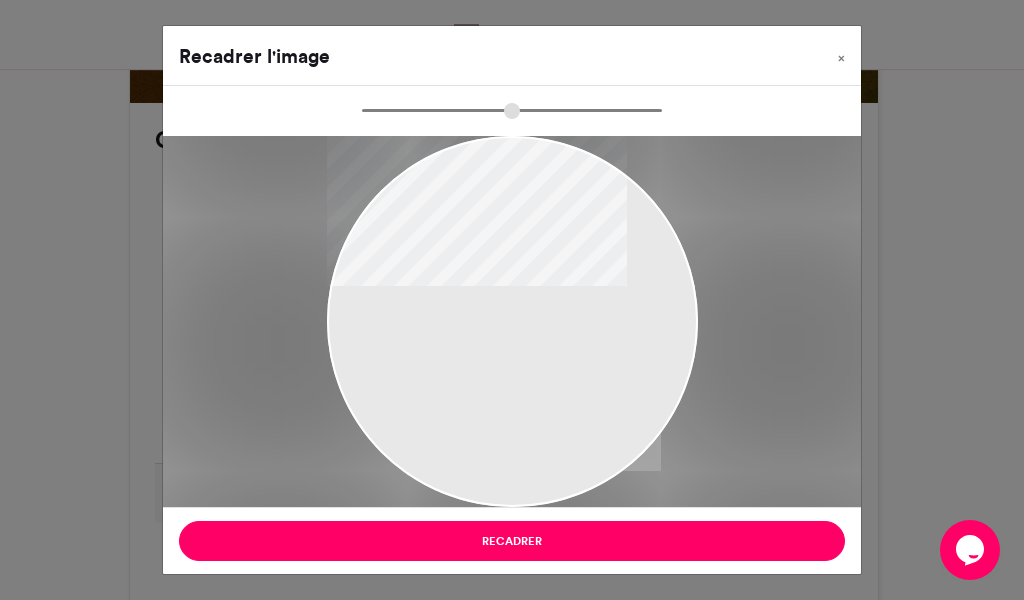 type on "******" 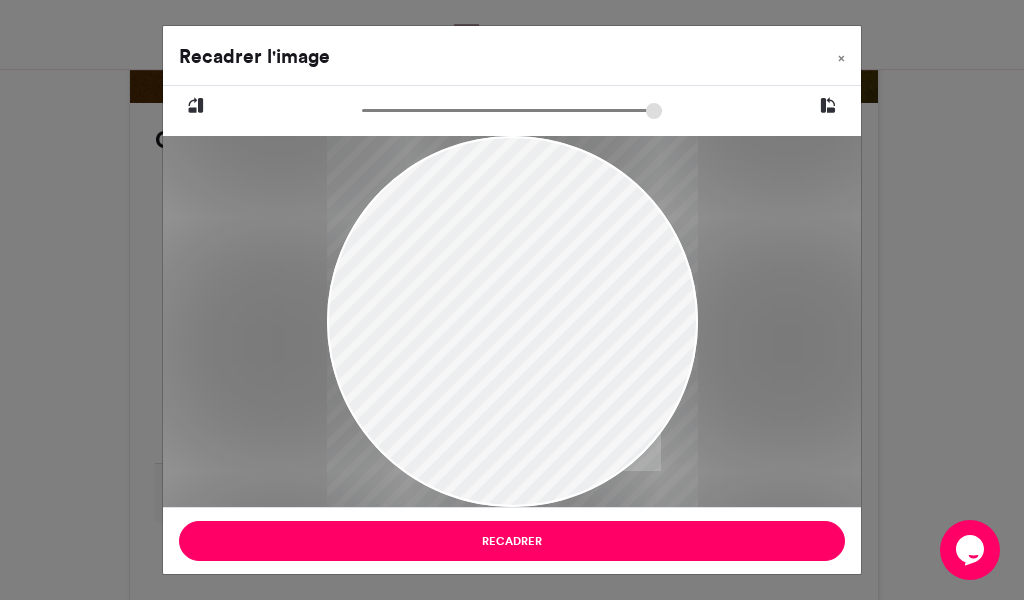 drag, startPoint x: 559, startPoint y: 281, endPoint x: 483, endPoint y: 303, distance: 79.12016 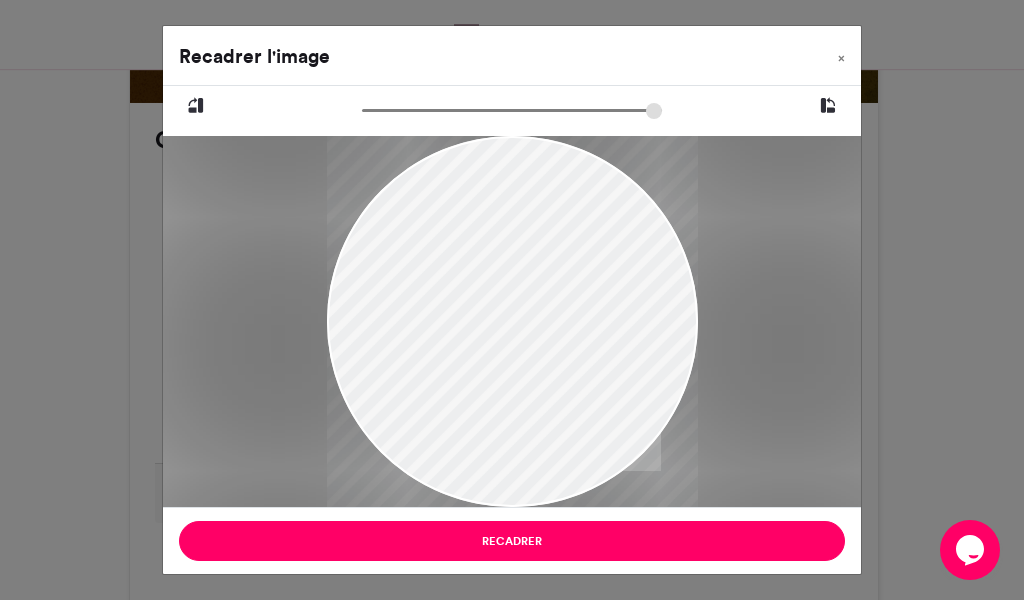 drag, startPoint x: 490, startPoint y: 296, endPoint x: 549, endPoint y: 328, distance: 67.11929 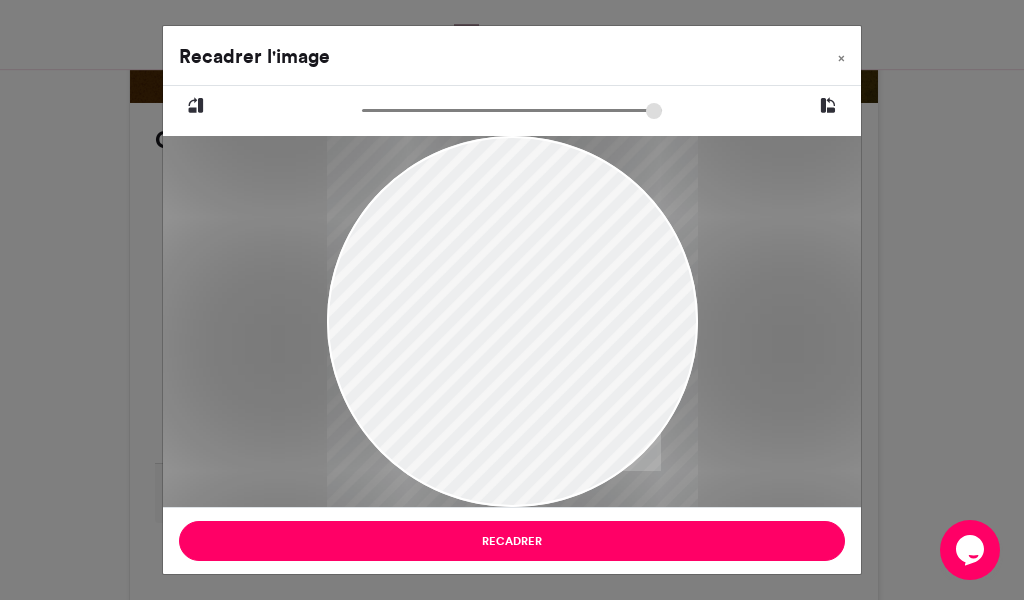 drag, startPoint x: 523, startPoint y: 327, endPoint x: 541, endPoint y: 327, distance: 18 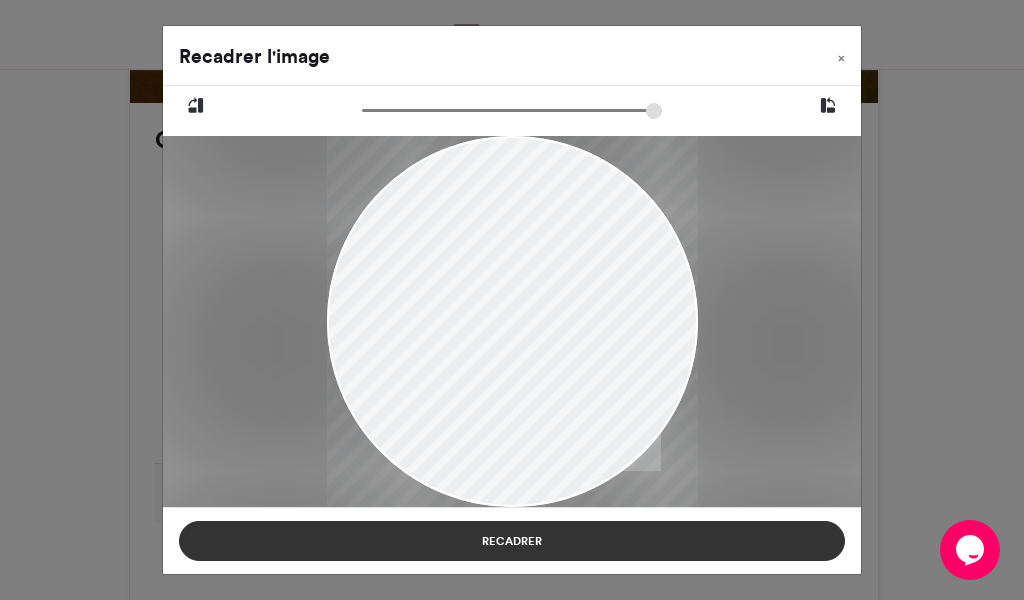 click on "Recadrer" at bounding box center [512, 541] 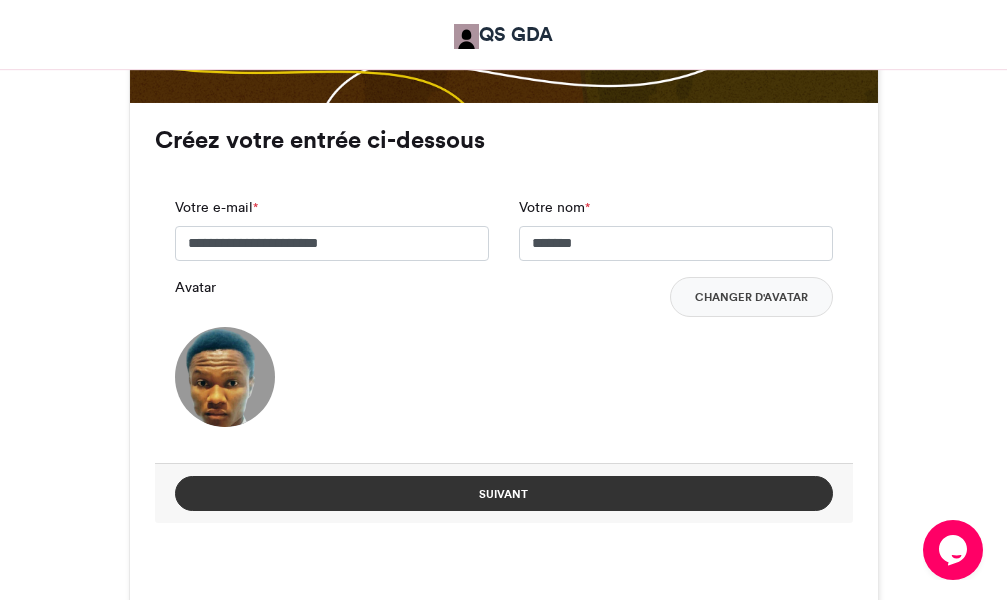 click on "Suivant" at bounding box center (504, 493) 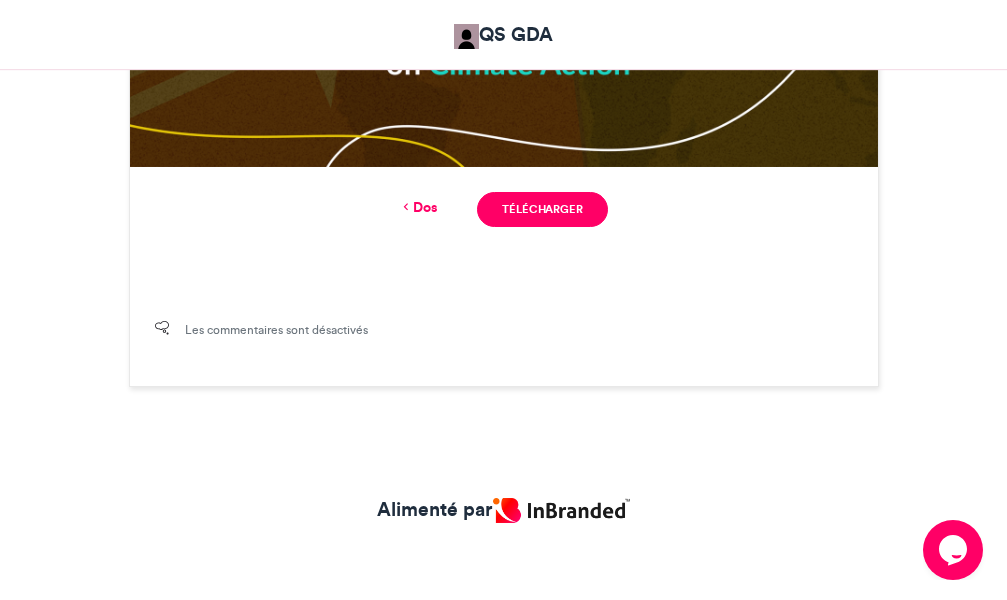 scroll, scrollTop: 1428, scrollLeft: 0, axis: vertical 